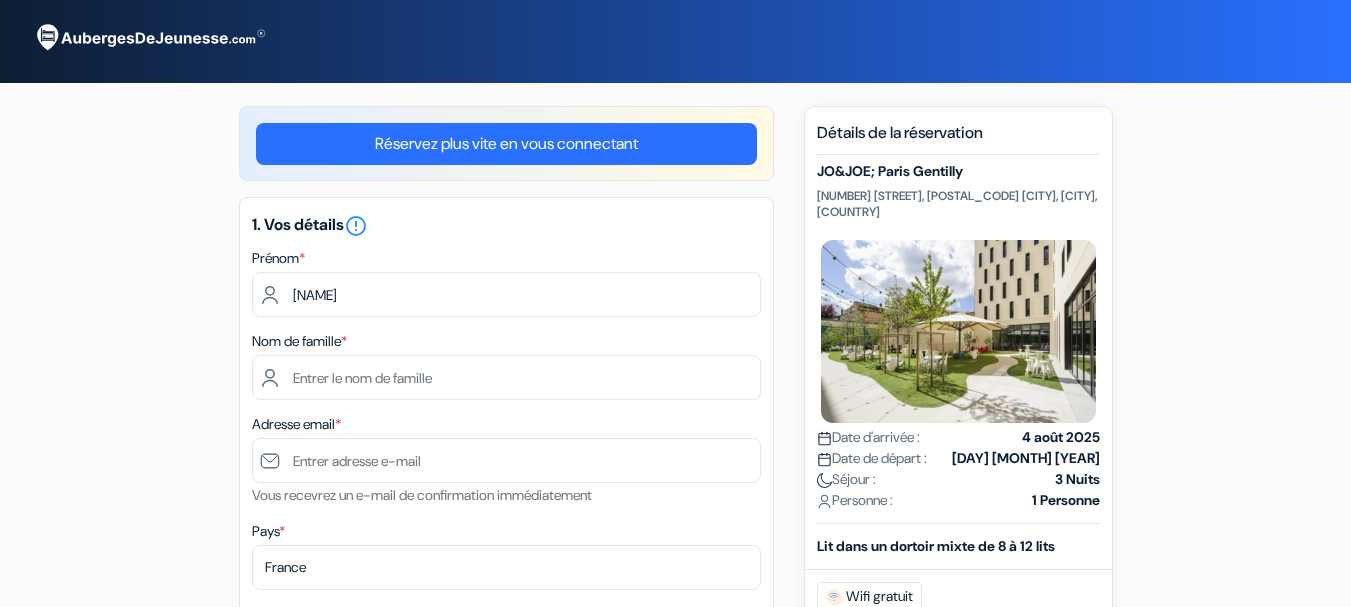 scroll, scrollTop: 0, scrollLeft: 0, axis: both 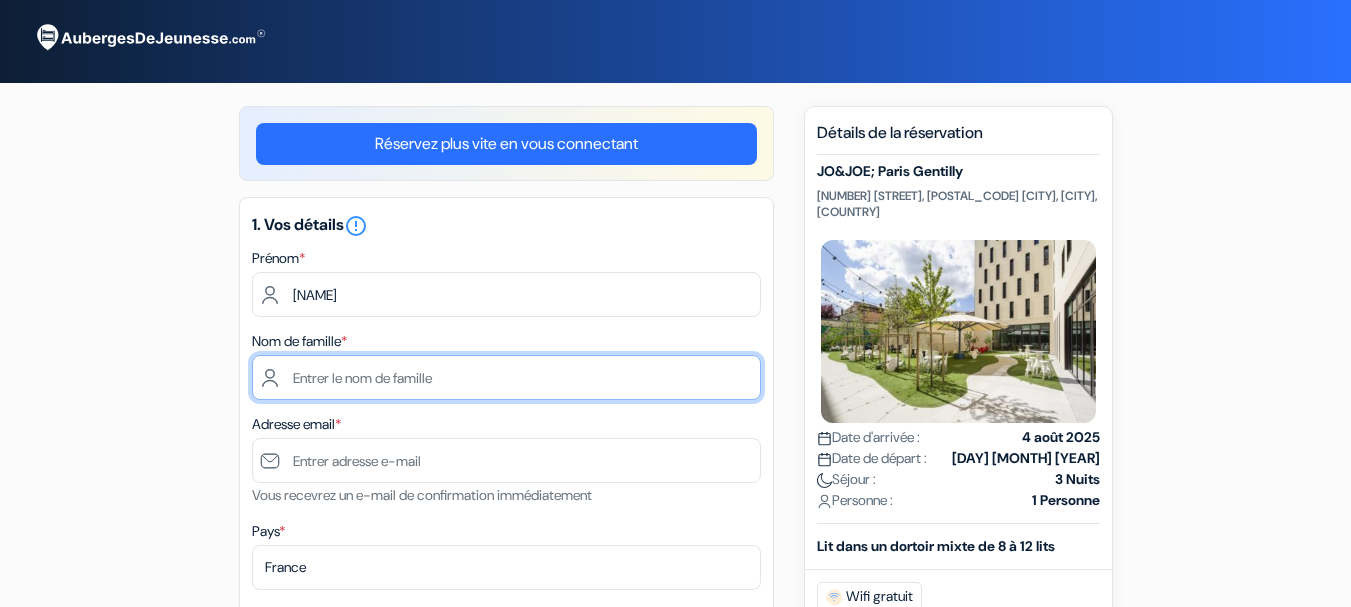 click at bounding box center [506, 377] 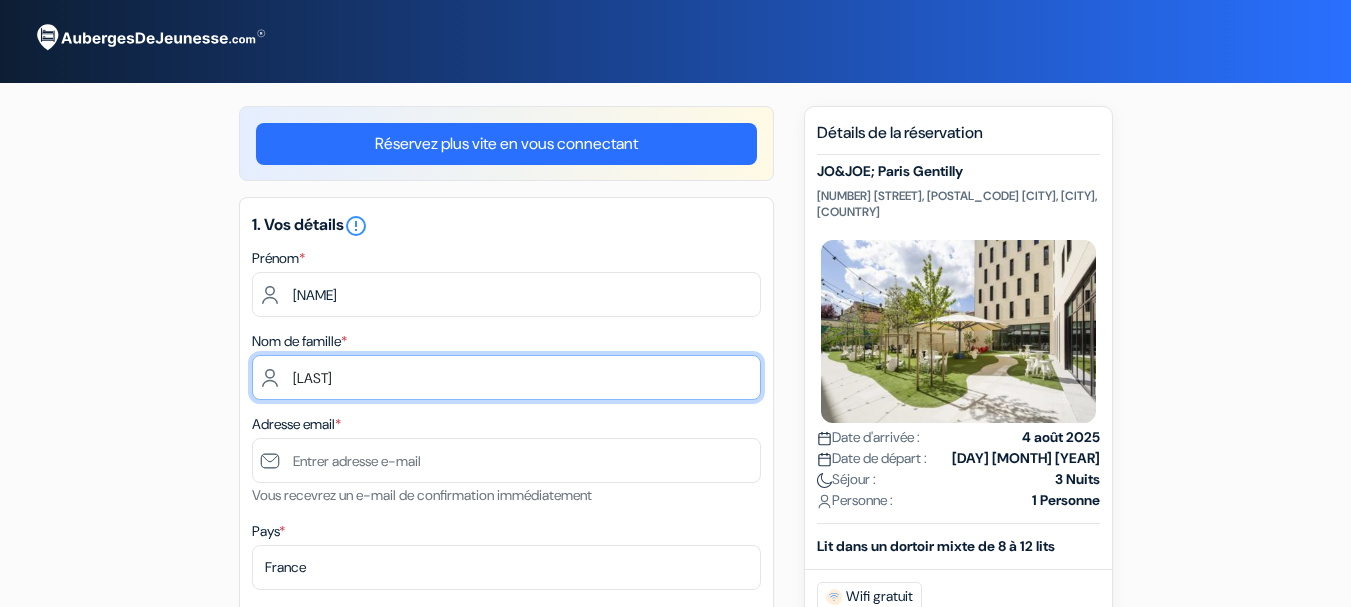 type on "TRIGUI" 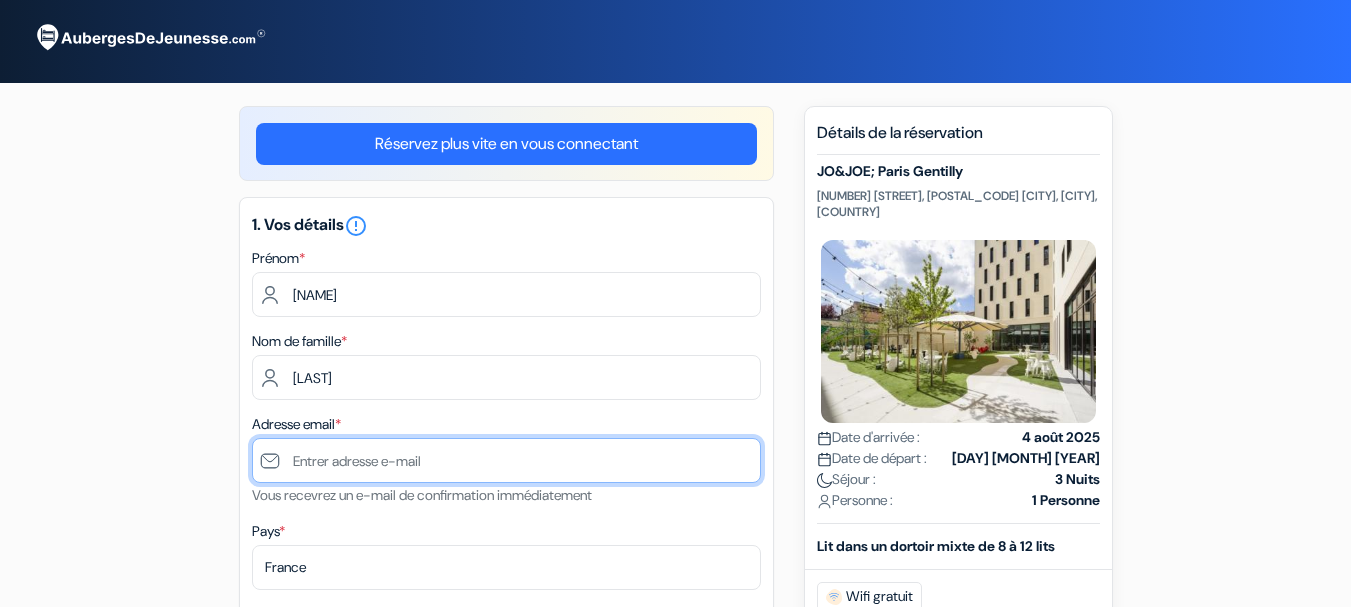 click at bounding box center (506, 460) 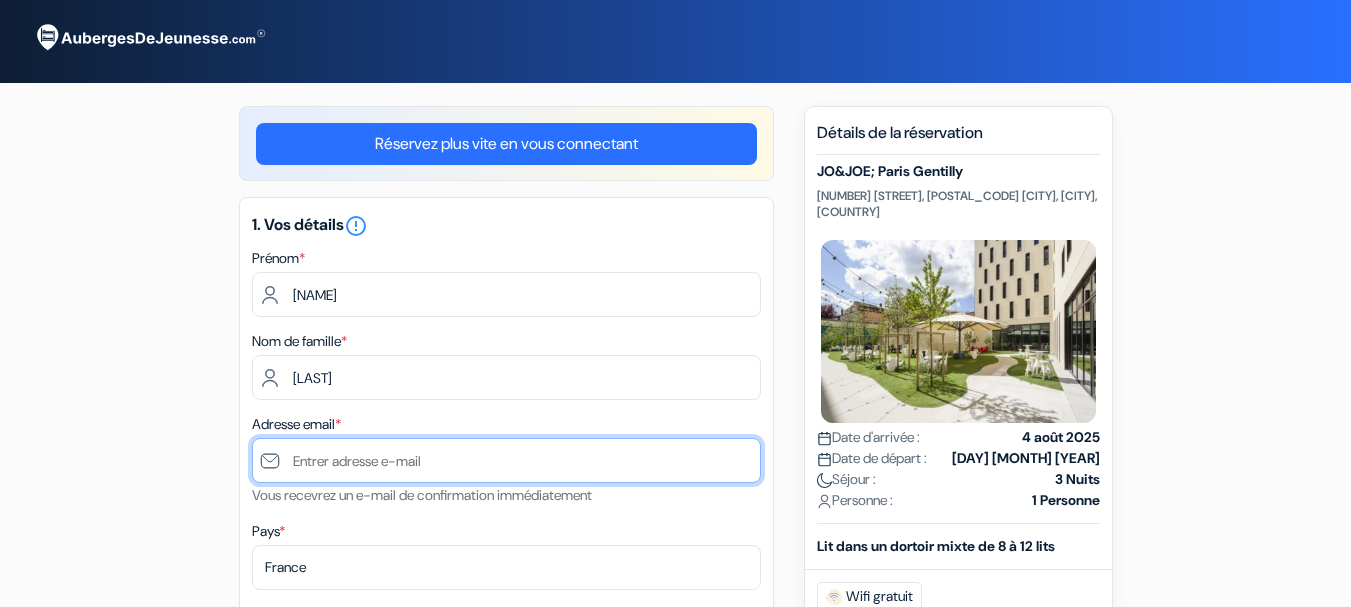 paste on "[EMAIL]" 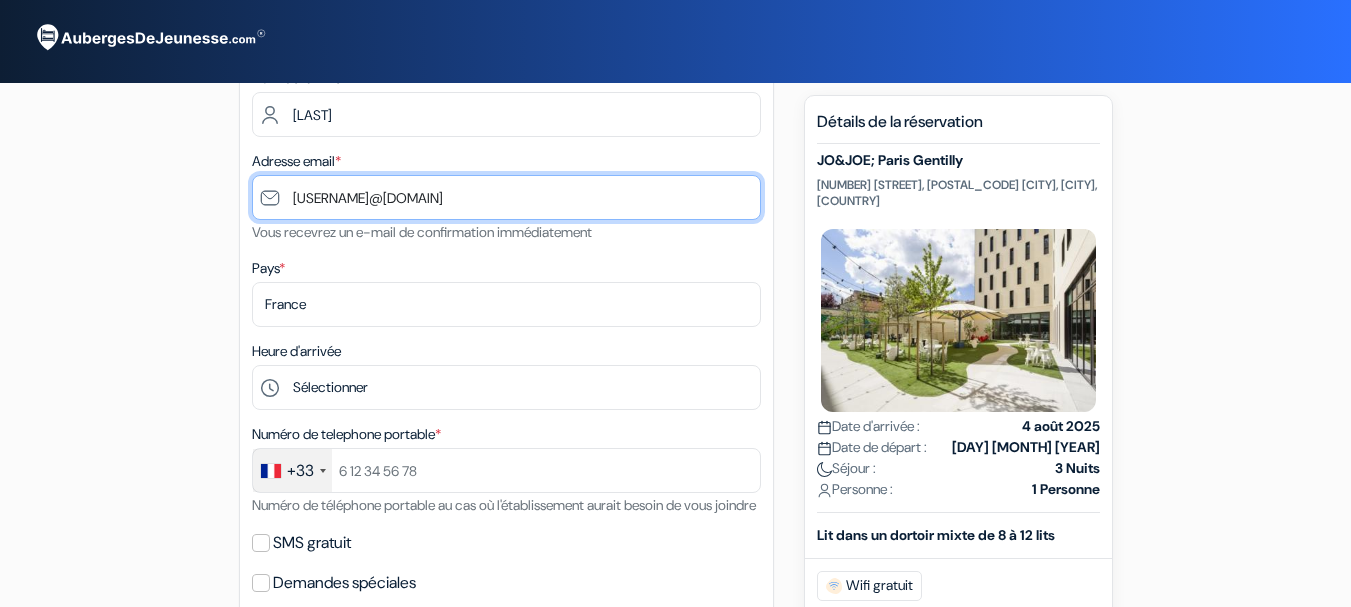 scroll, scrollTop: 278, scrollLeft: 0, axis: vertical 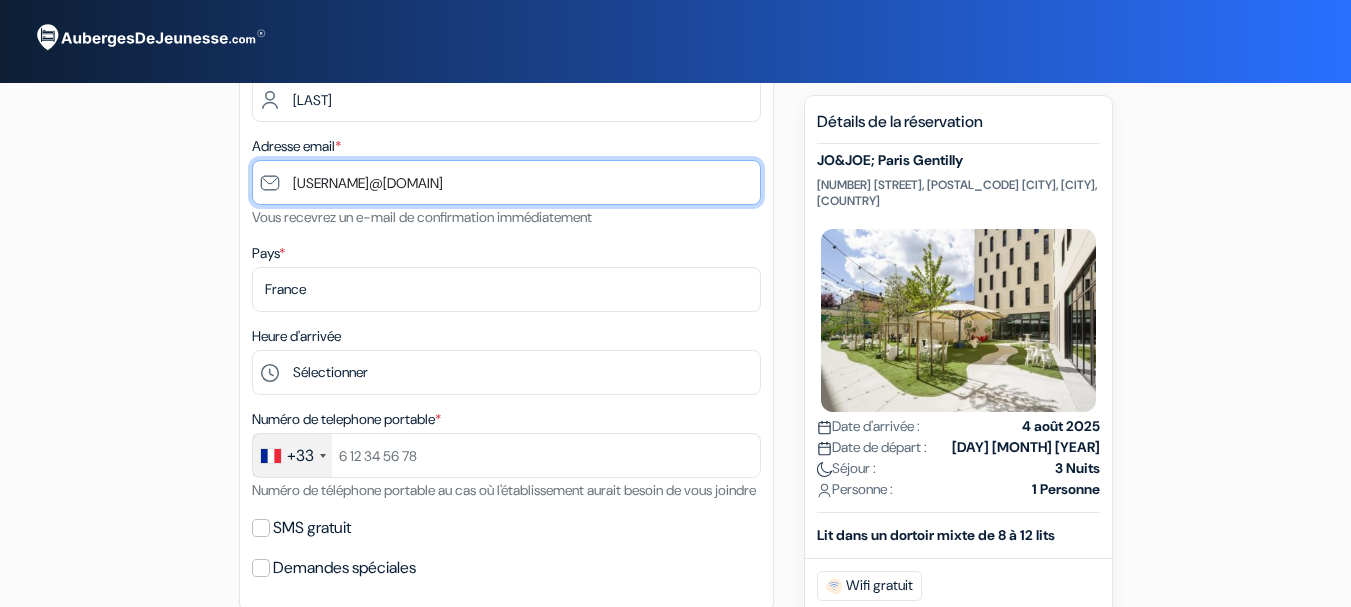 type on "[EMAIL]" 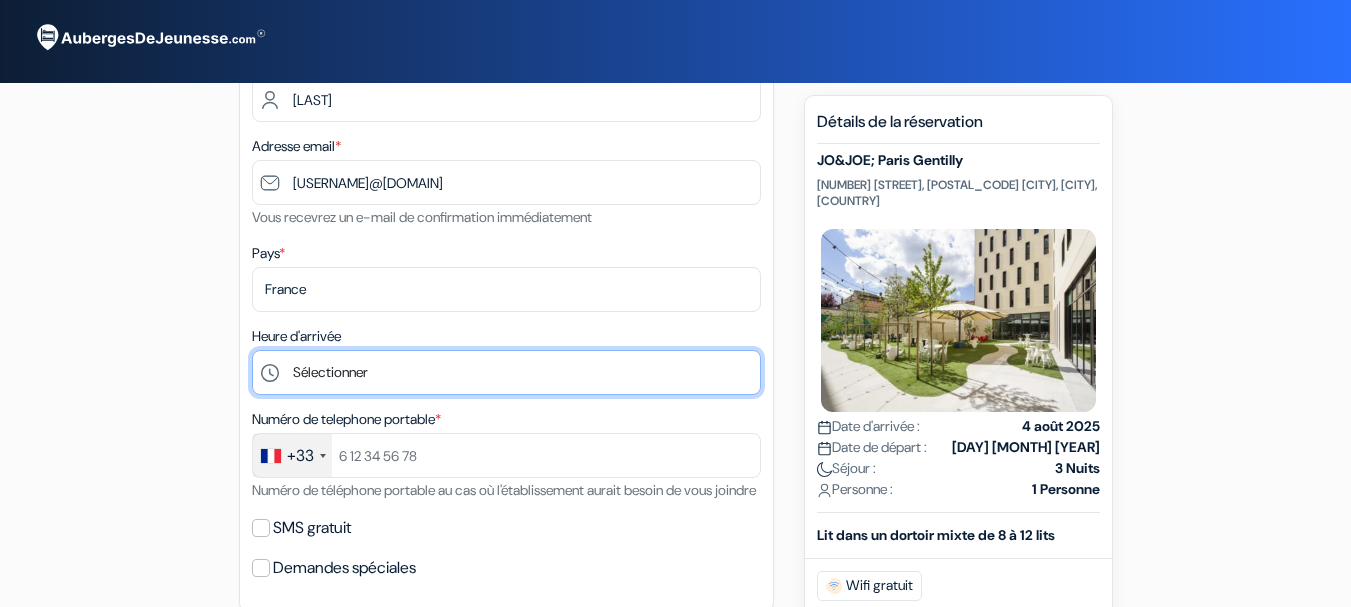 click on "Sélectionner
1:00
2:00
3:00
4:00
5:00
6:00
7:00
8:00
9:00
10:00
11:00
12:00
13:00
14:00 15:00 16:00 17:00 18:00 19:00 20:00" at bounding box center (506, 372) 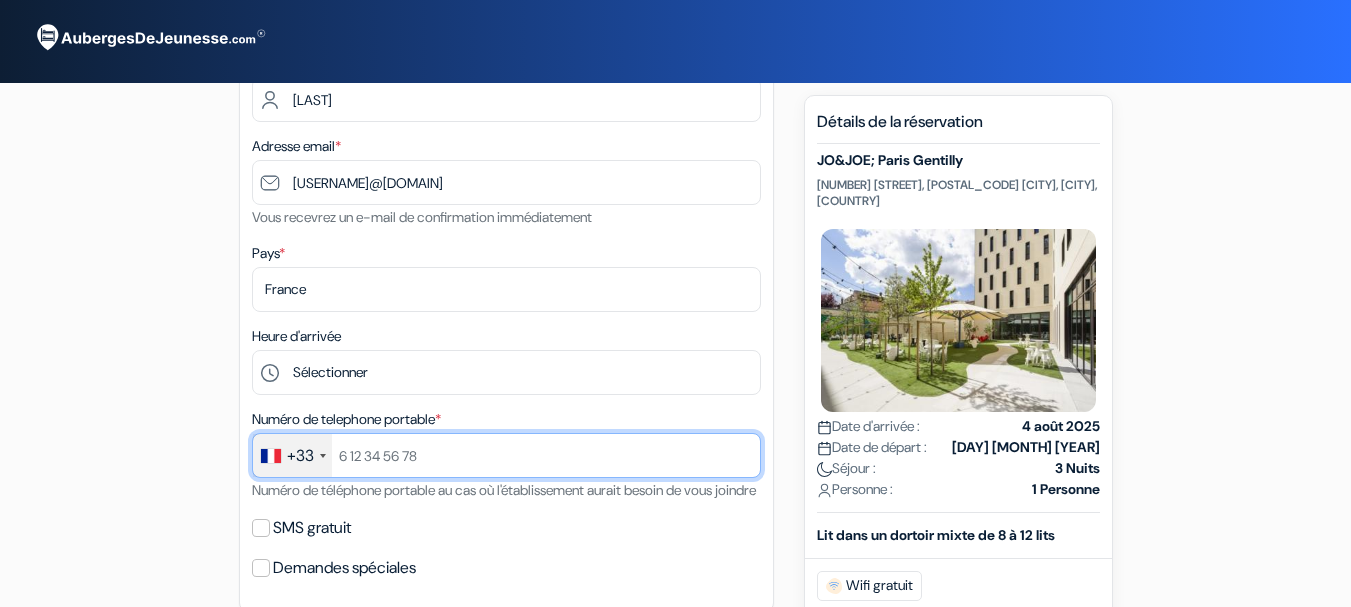 click at bounding box center (506, 455) 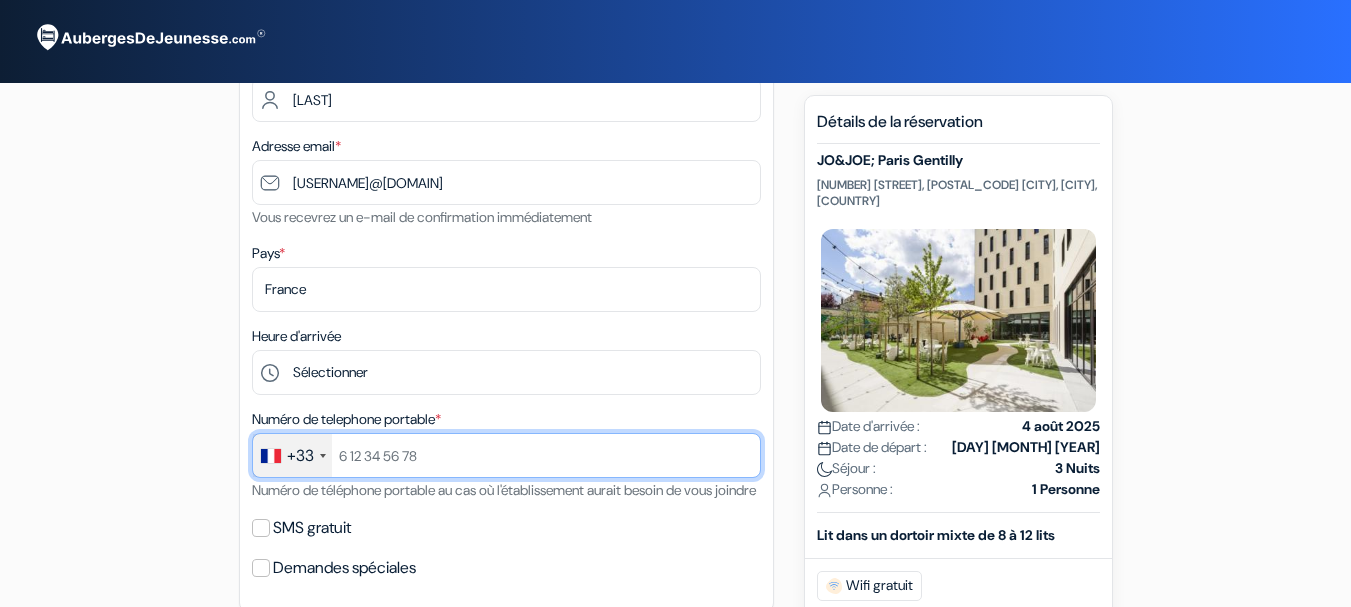 paste on "[PHONE]" 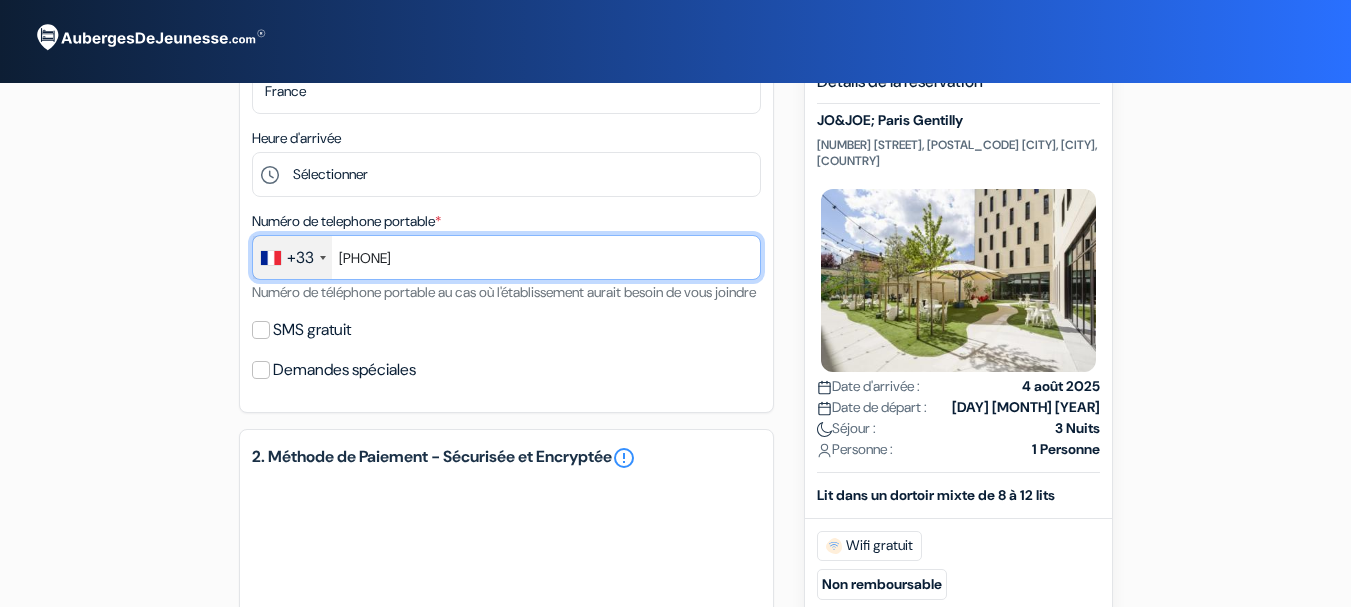 scroll, scrollTop: 500, scrollLeft: 0, axis: vertical 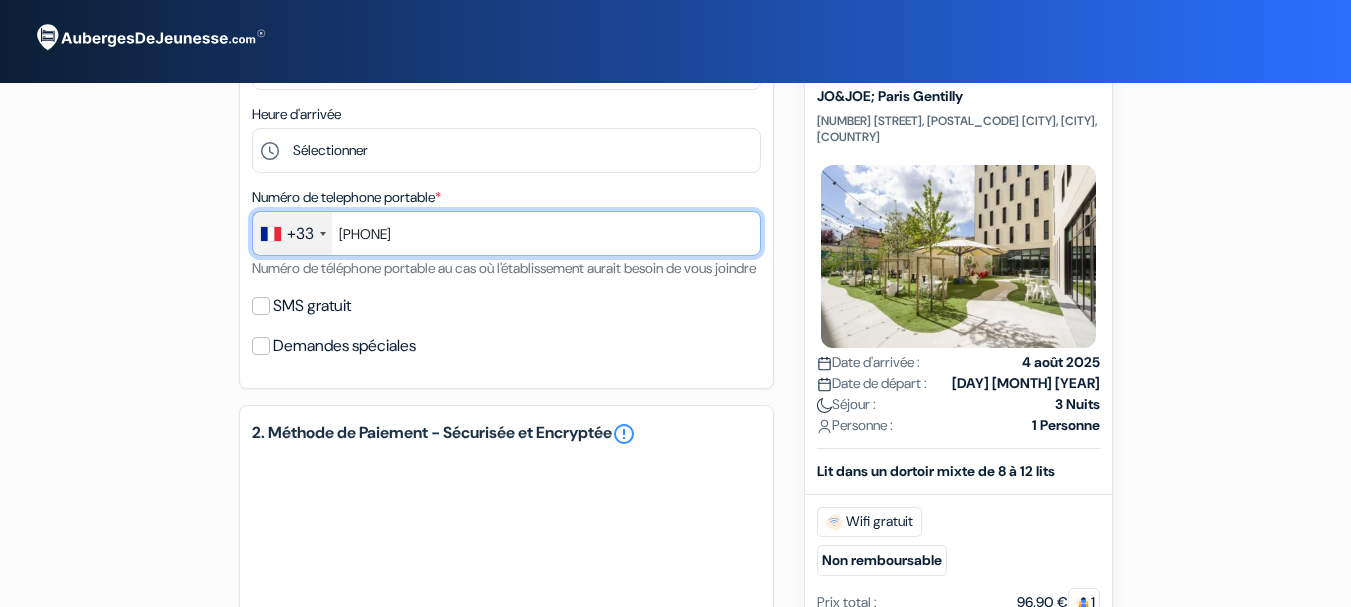 type on "[PHONE]" 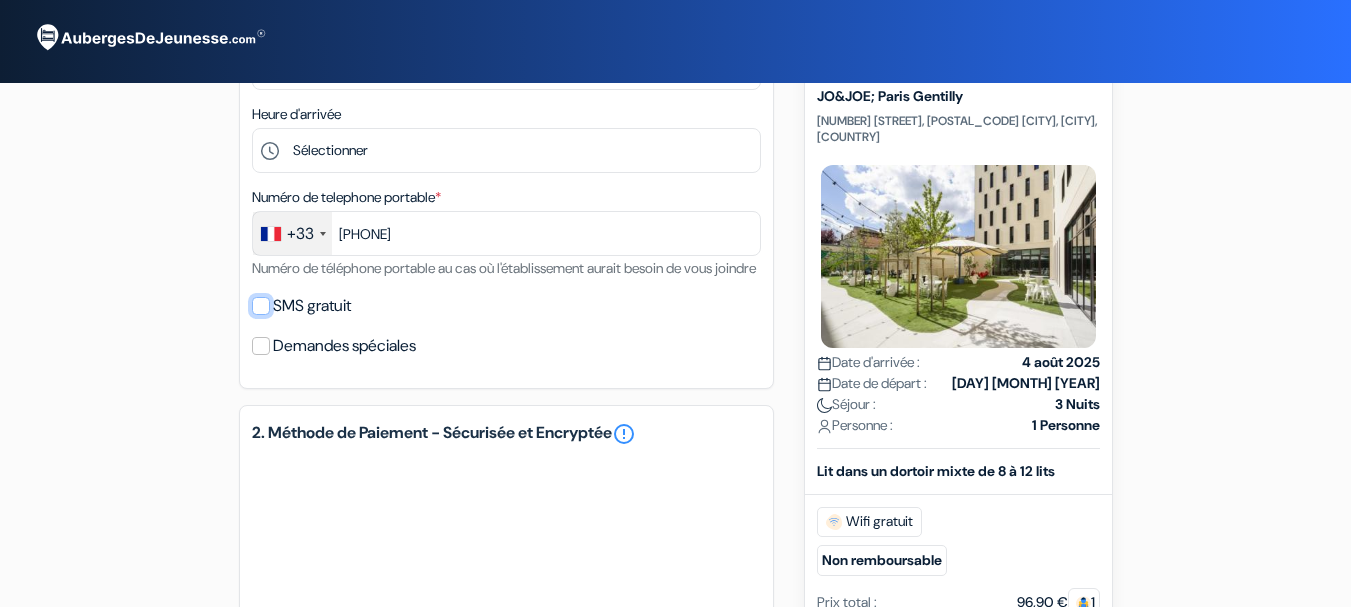 click on "SMS gratuit" at bounding box center [261, 306] 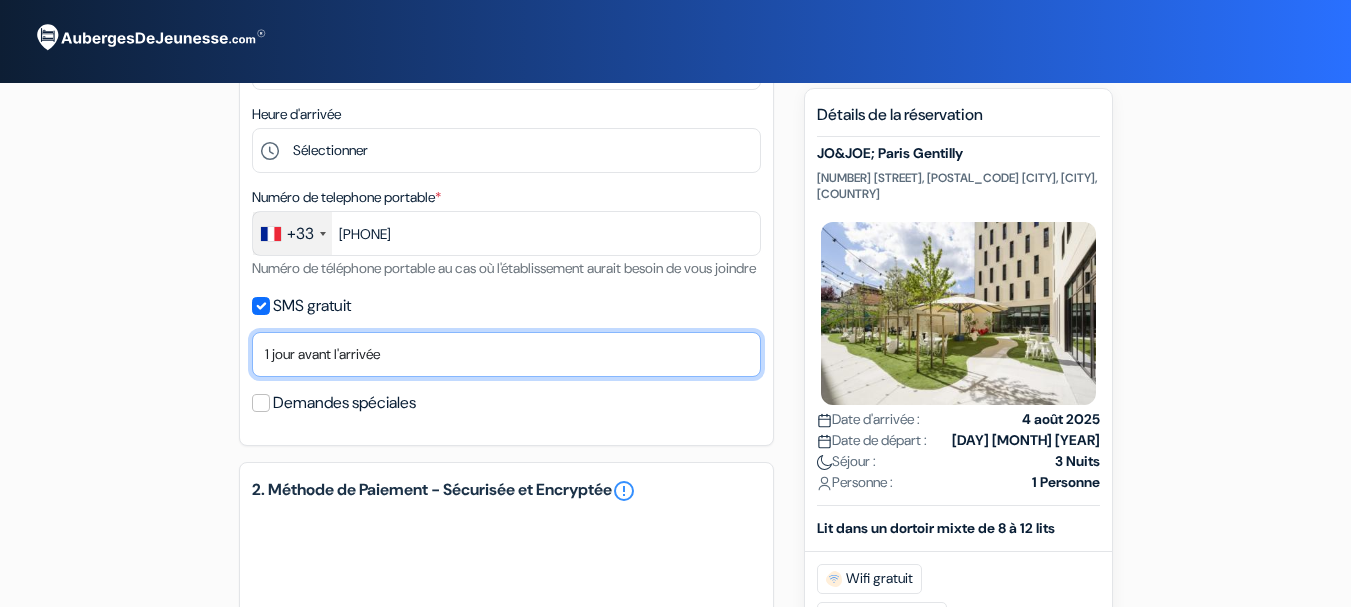 click on "Non merci
Maintenant
Le jour de votre arrivée
1 jour avant l'arrivée
2 jours avant l'arrivée
3 jours avant l'arrivée
4 jours avant l'arrivée
5 jours avant l'arrivée
6 jours avant l'arrivée
1 semaine avant l'arrivée" at bounding box center [506, 354] 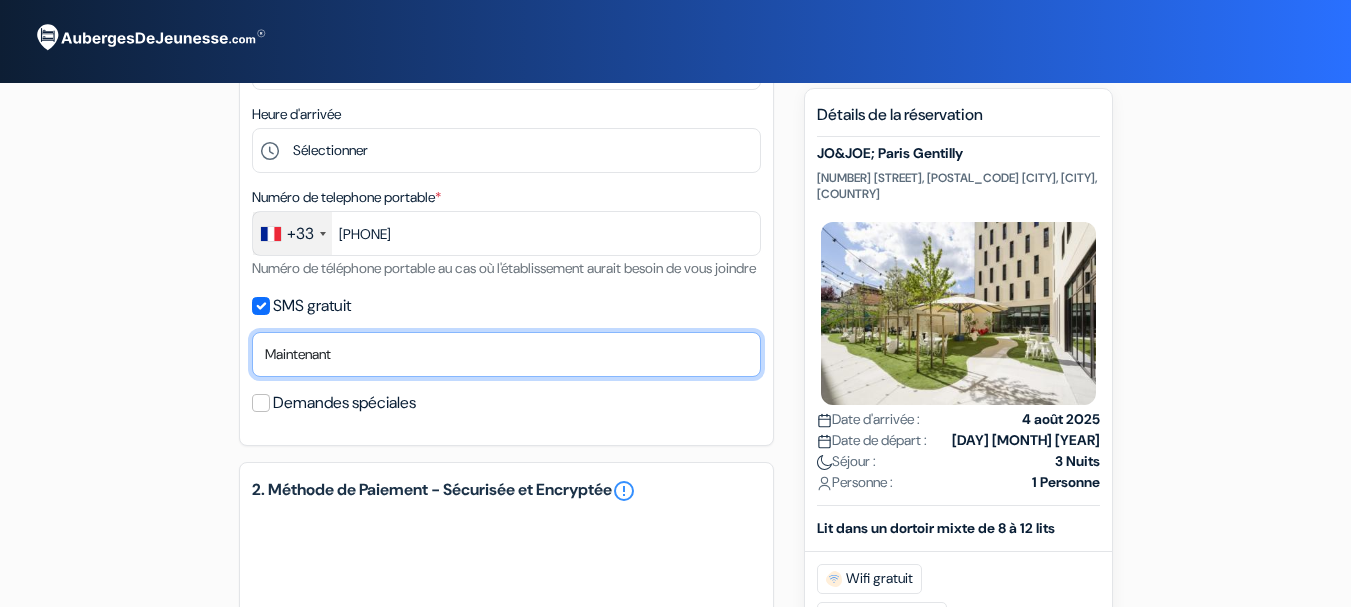 click on "Non merci
Maintenant
Le jour de votre arrivée
1 jour avant l'arrivée
2 jours avant l'arrivée
3 jours avant l'arrivée
4 jours avant l'arrivée
5 jours avant l'arrivée
6 jours avant l'arrivée
1 semaine avant l'arrivée" at bounding box center (506, 354) 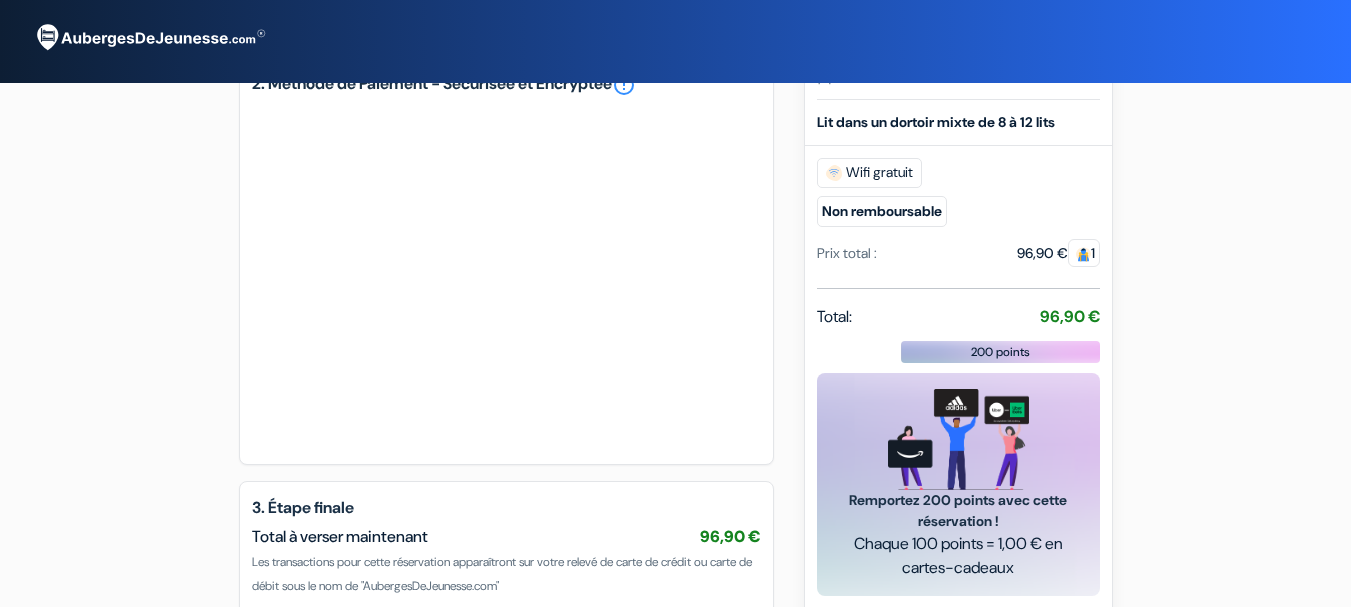 scroll, scrollTop: 927, scrollLeft: 0, axis: vertical 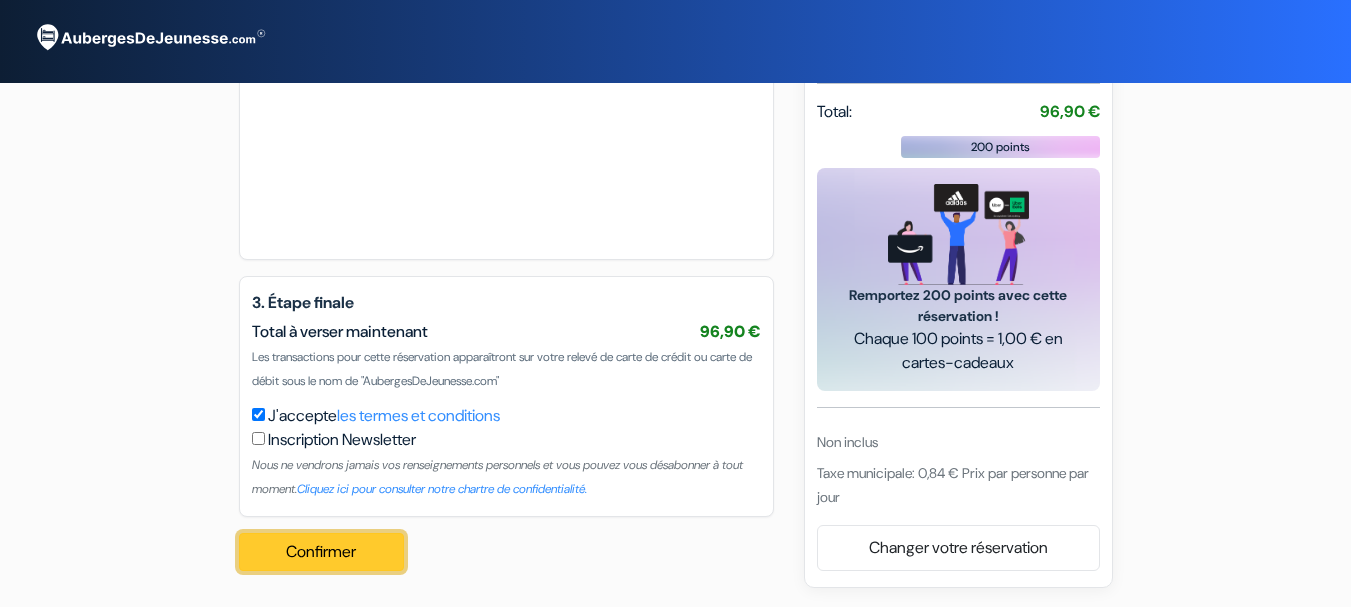 click on "Confirmer
Loading..." at bounding box center [322, 552] 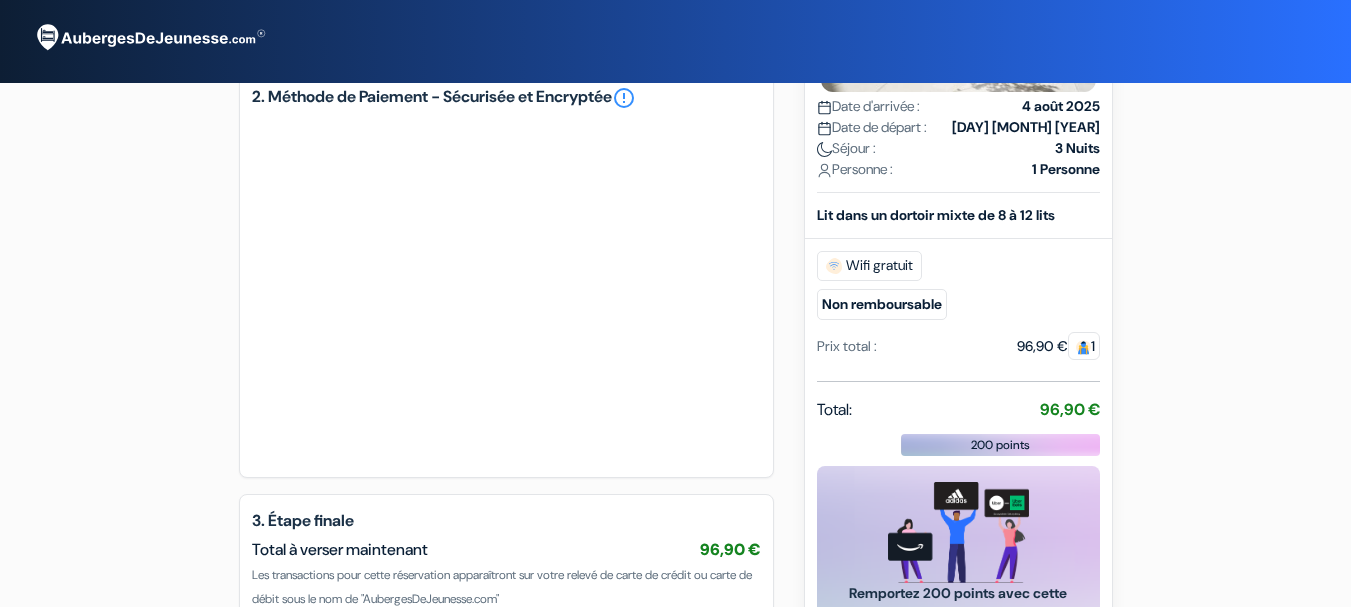 scroll, scrollTop: 874, scrollLeft: 0, axis: vertical 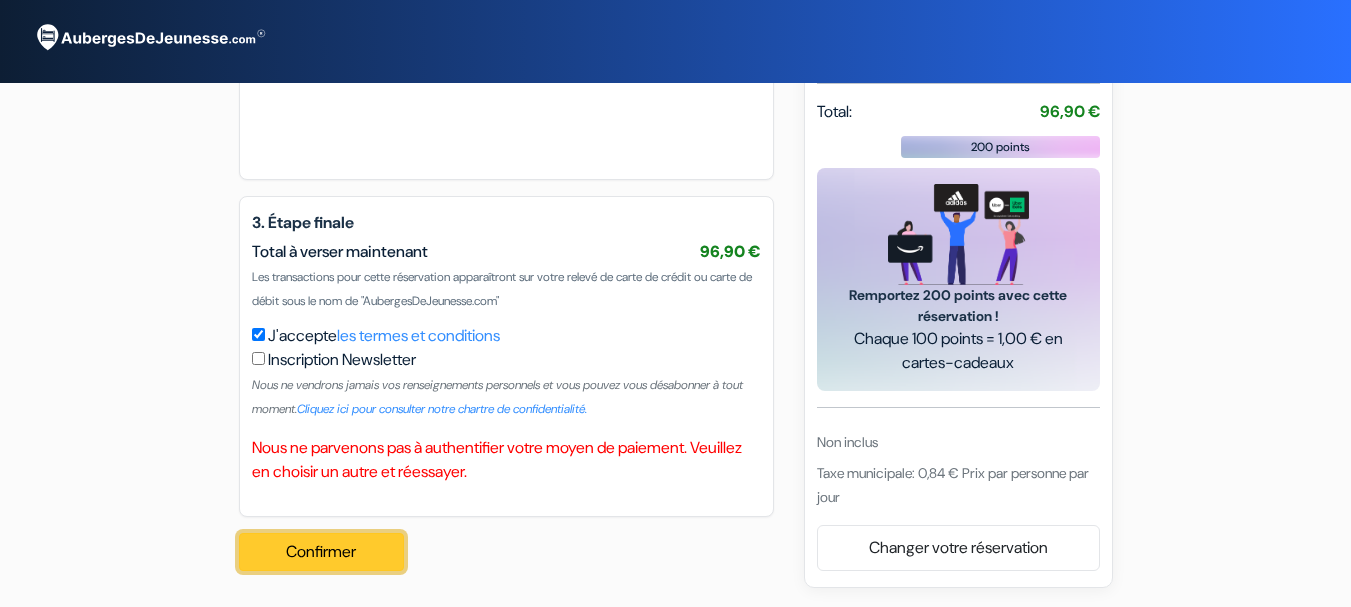 click on "Confirmer
Loading..." at bounding box center [322, 552] 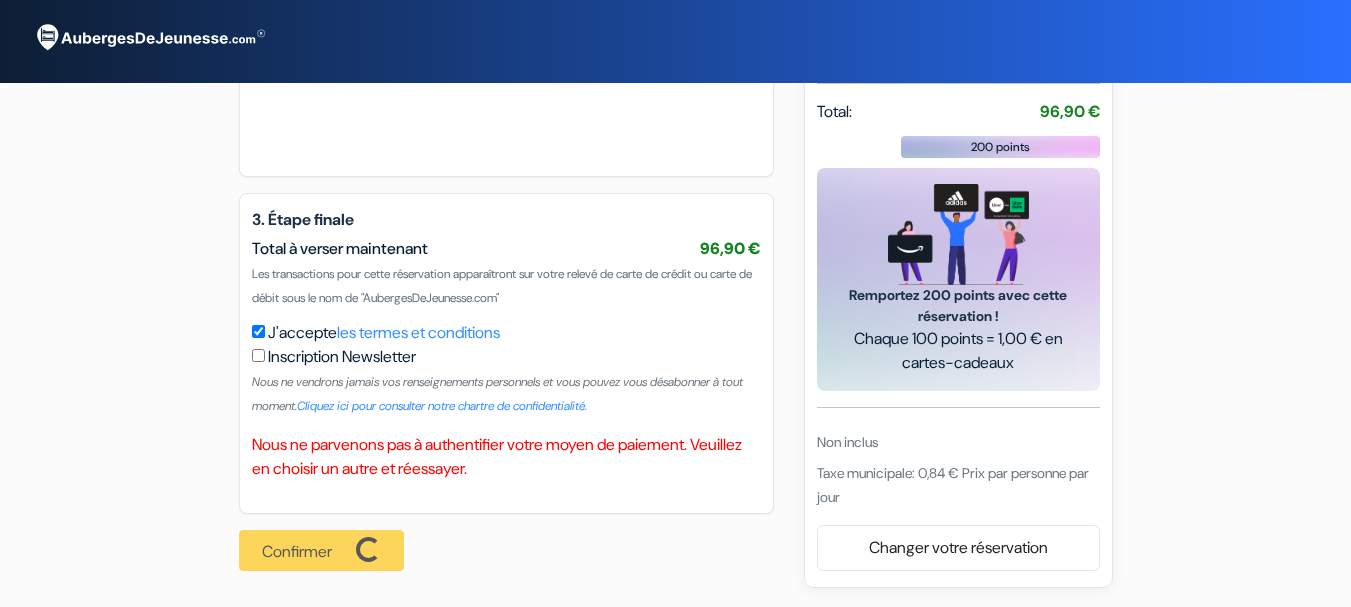 scroll, scrollTop: 1192, scrollLeft: 0, axis: vertical 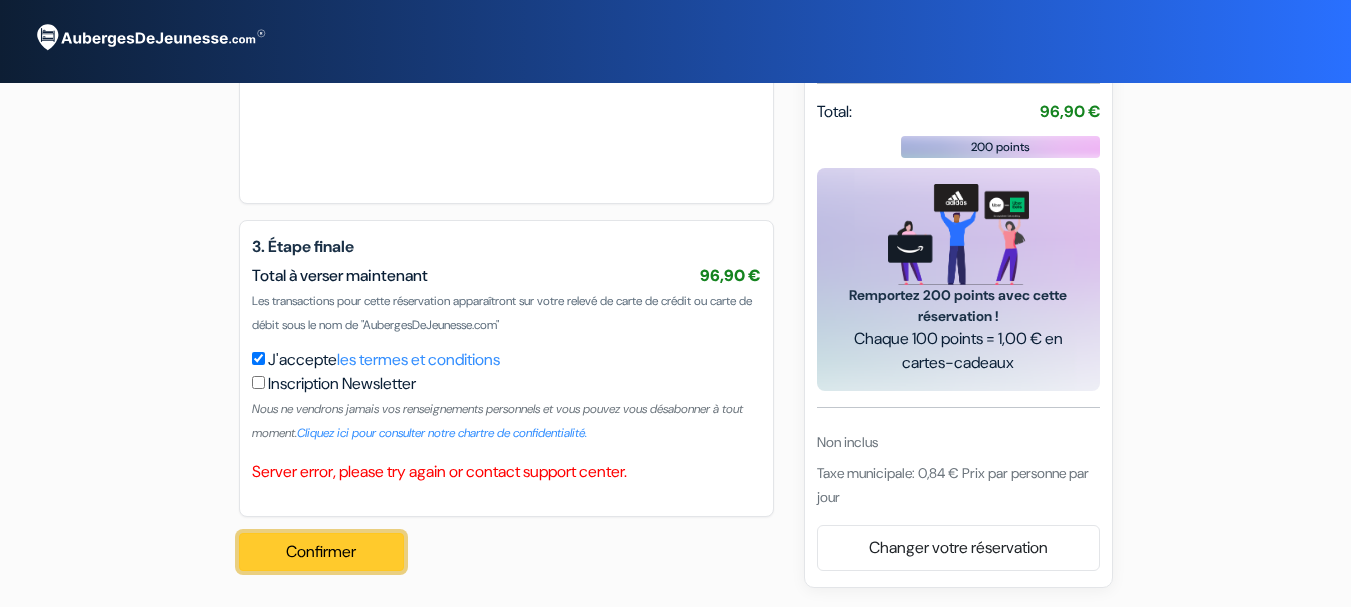 click on "Confirmer
Loading..." at bounding box center (322, 552) 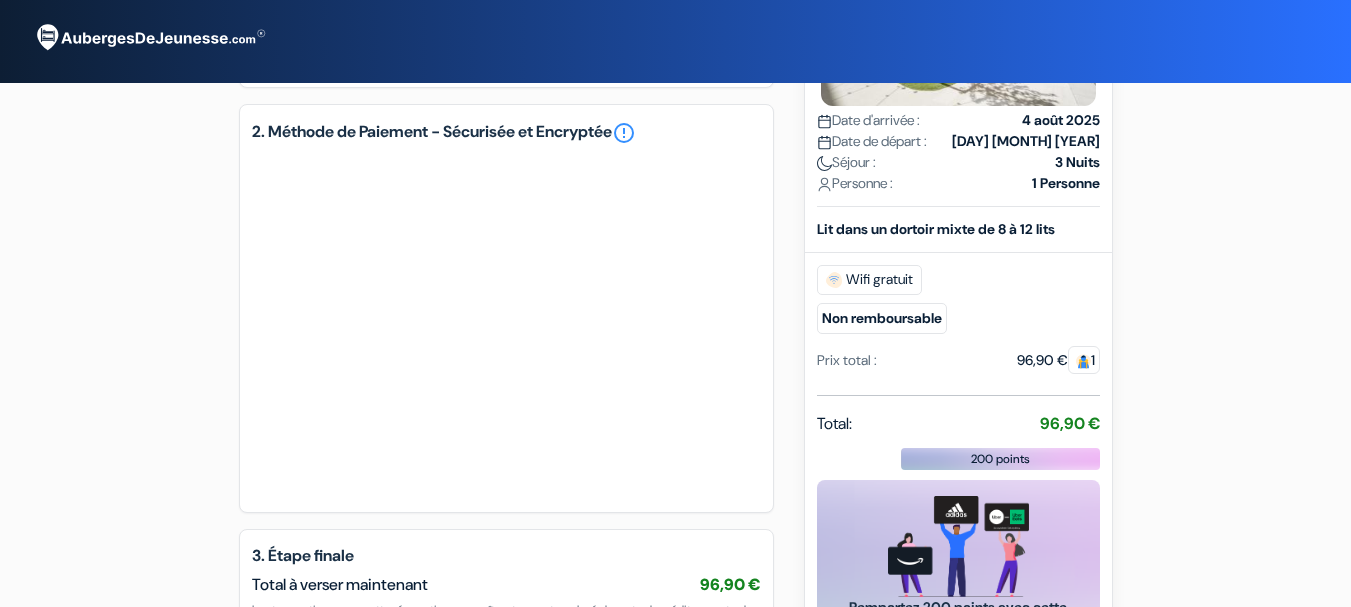 scroll, scrollTop: 1192, scrollLeft: 0, axis: vertical 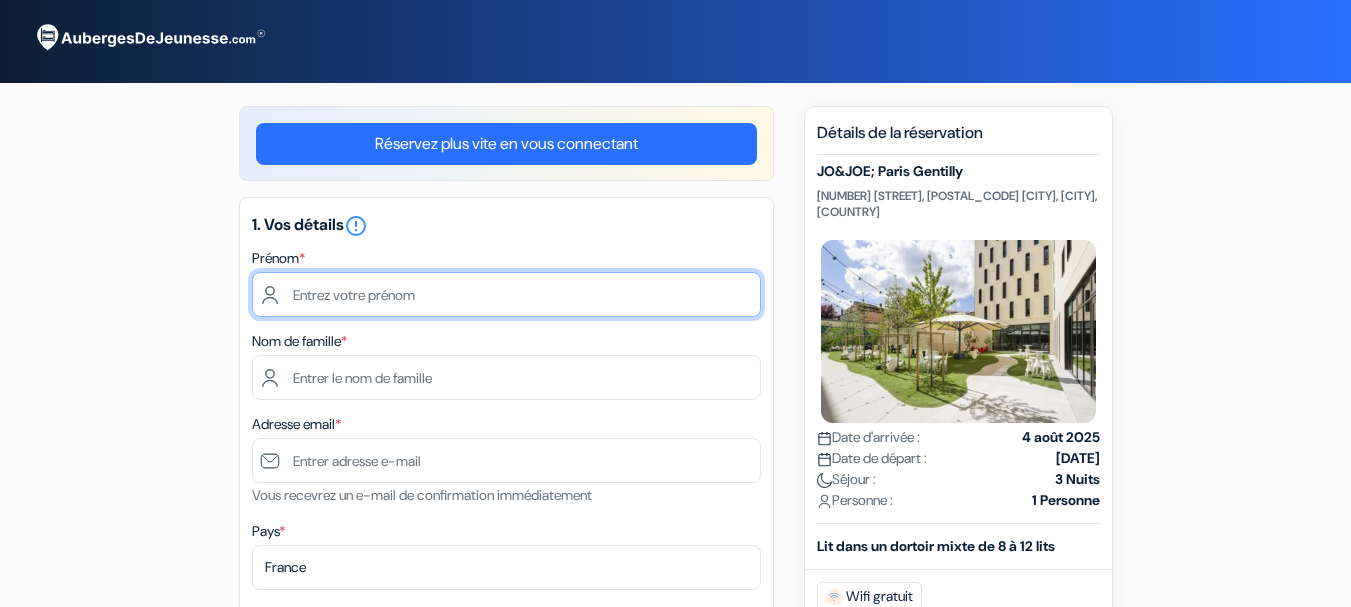 click at bounding box center (506, 294) 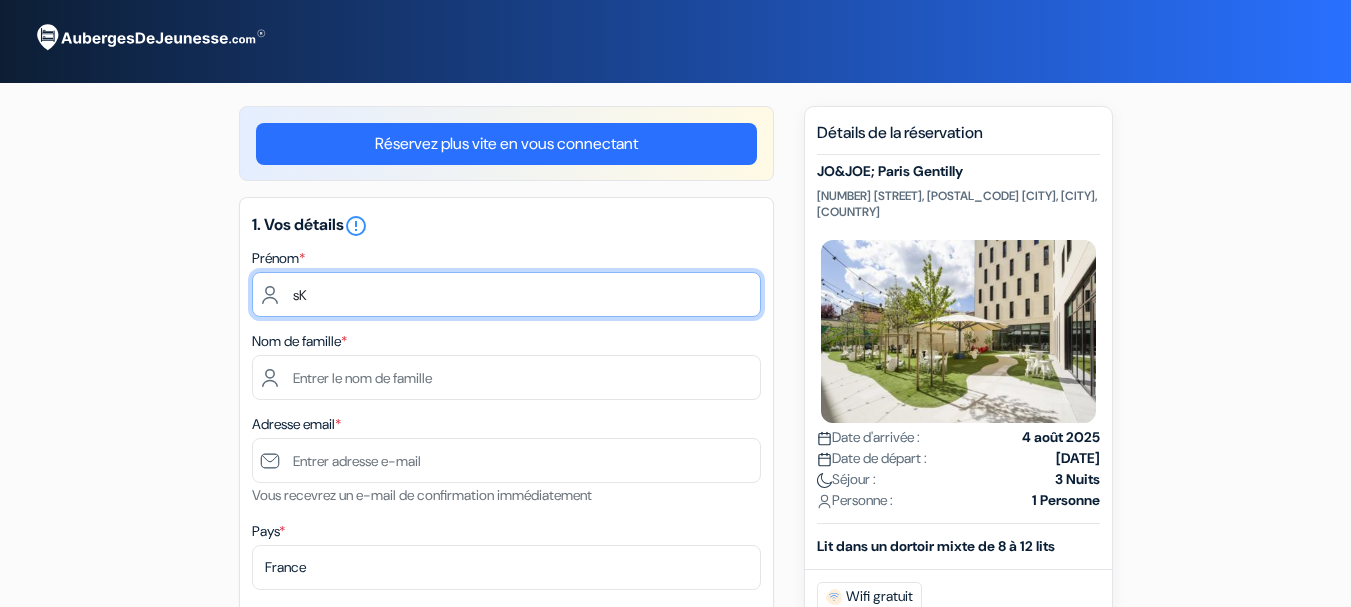 scroll, scrollTop: 0, scrollLeft: 0, axis: both 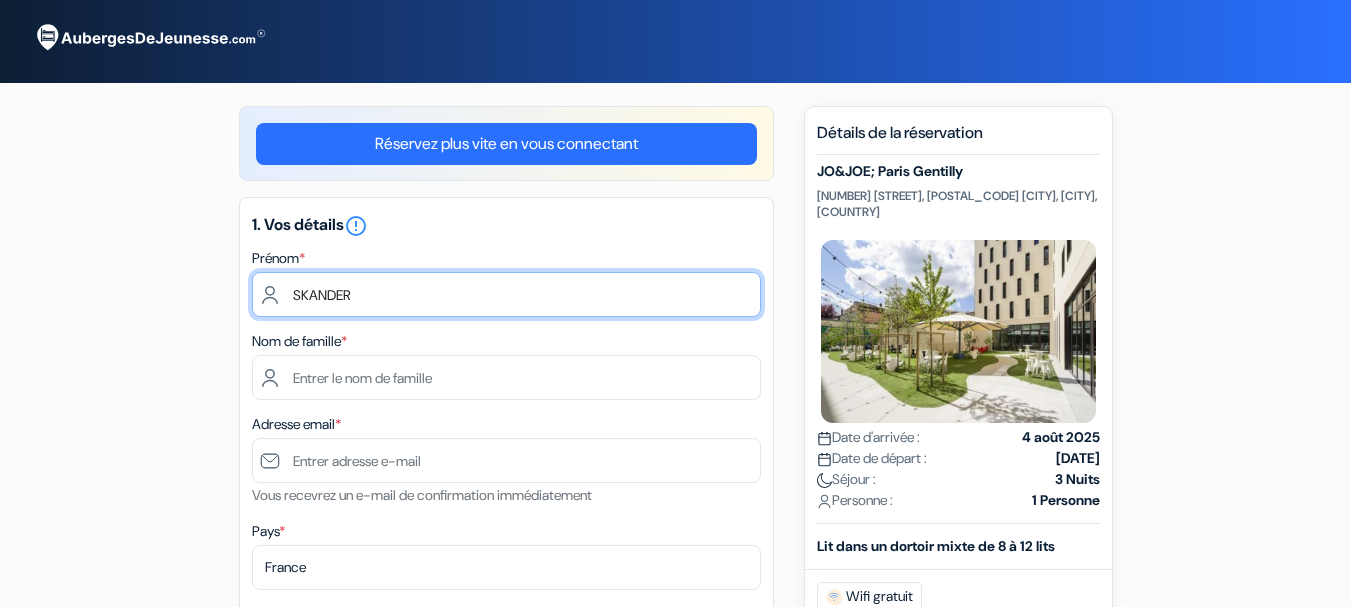 type on "SKANDER" 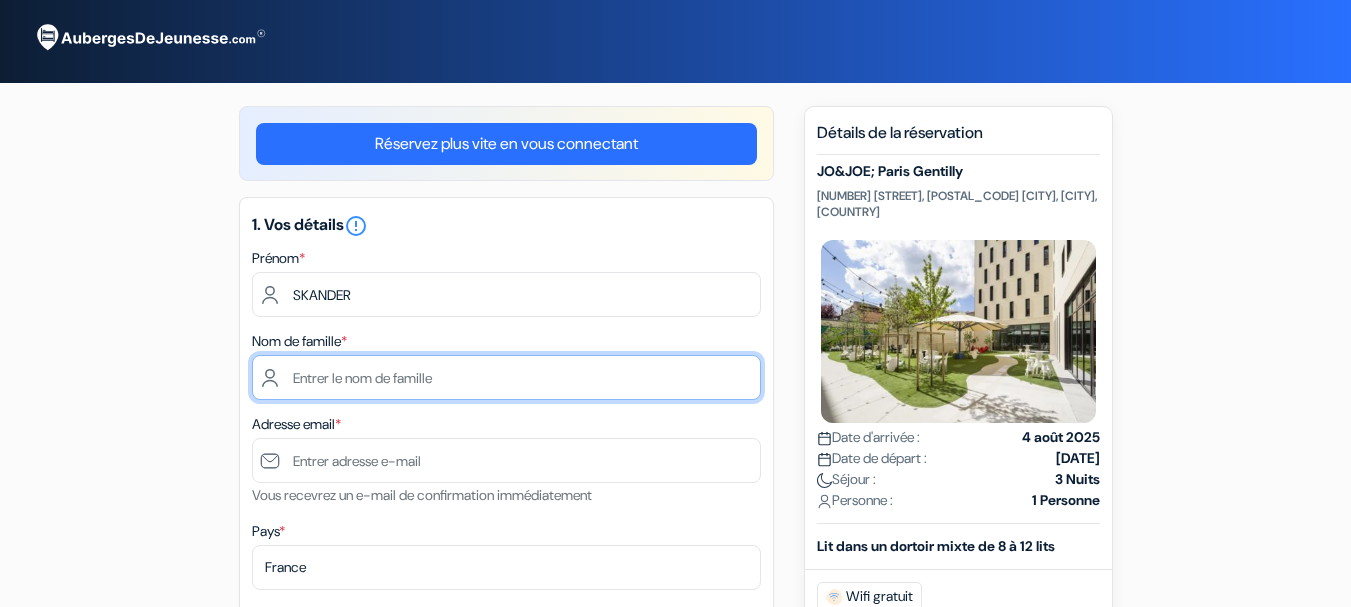 click at bounding box center (506, 377) 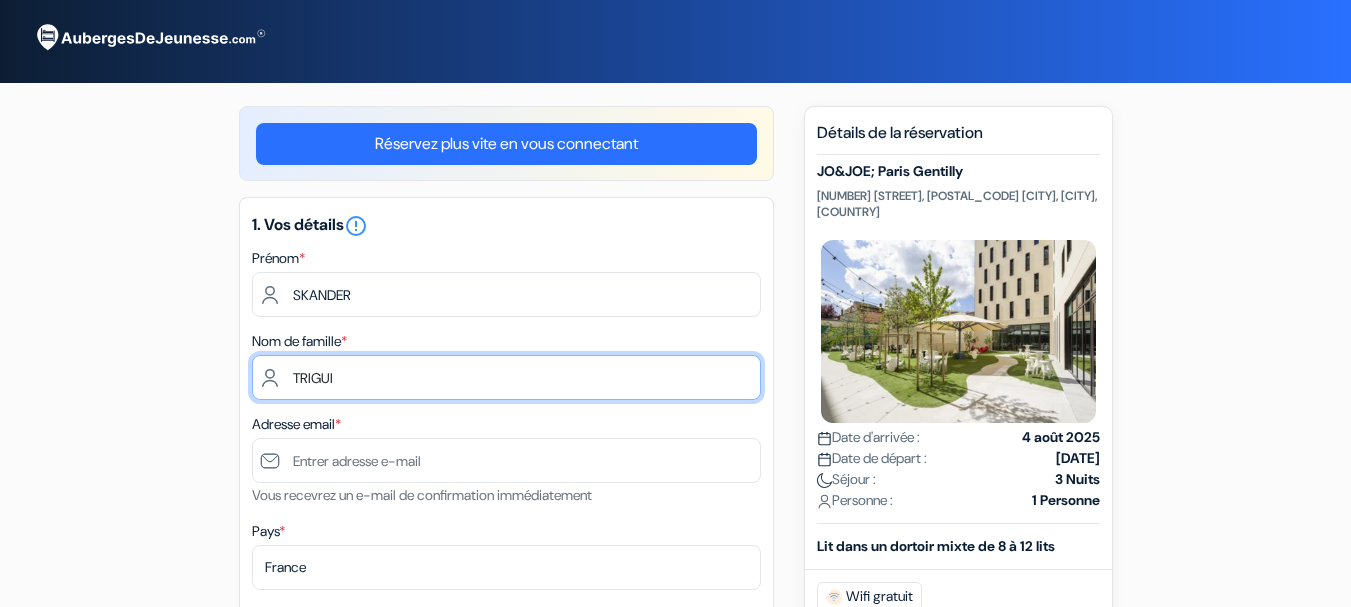 type on "TRIGUI" 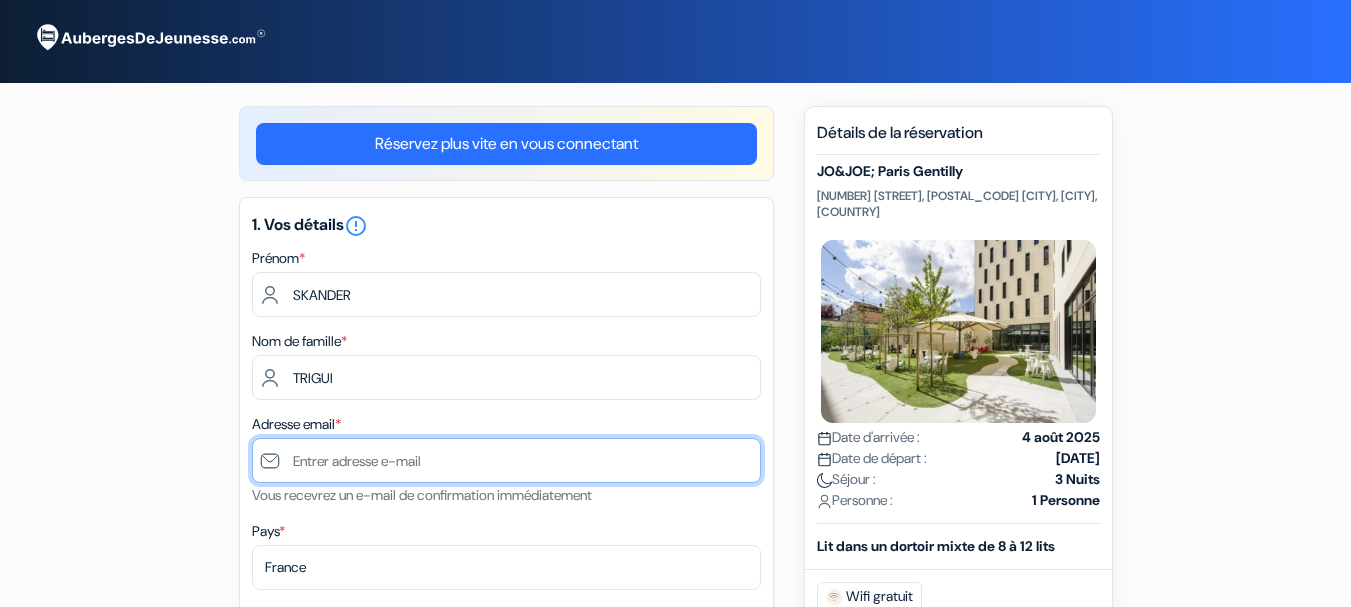 click at bounding box center (506, 460) 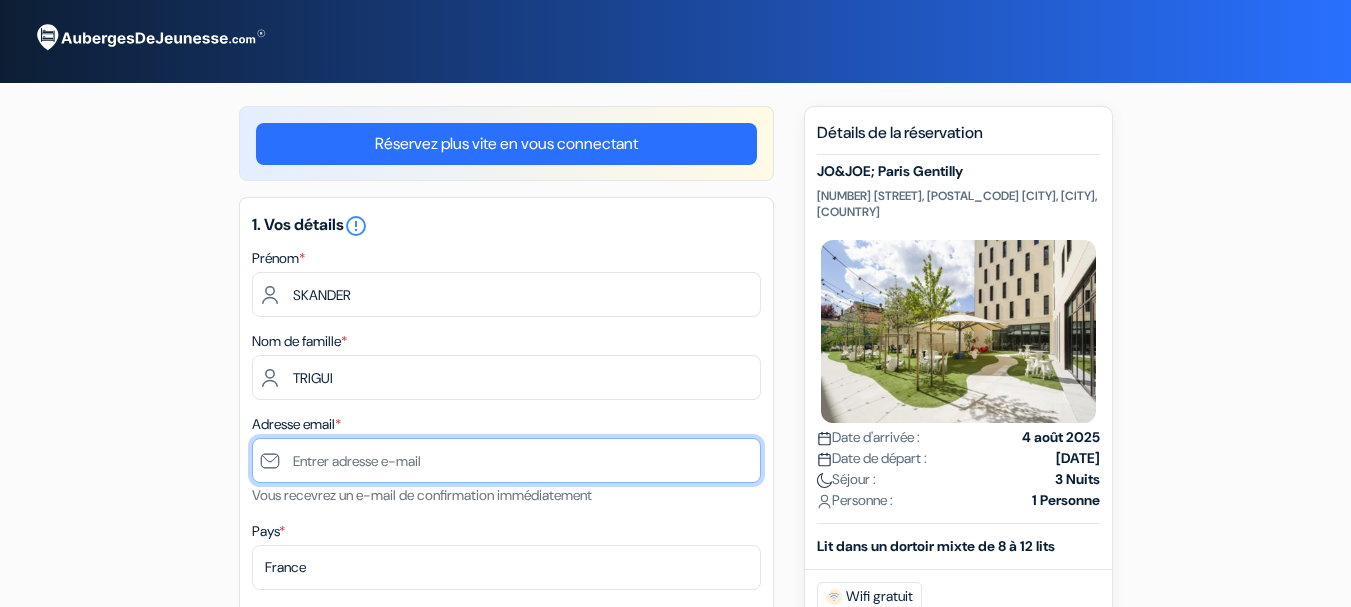 paste on "[EMAIL]" 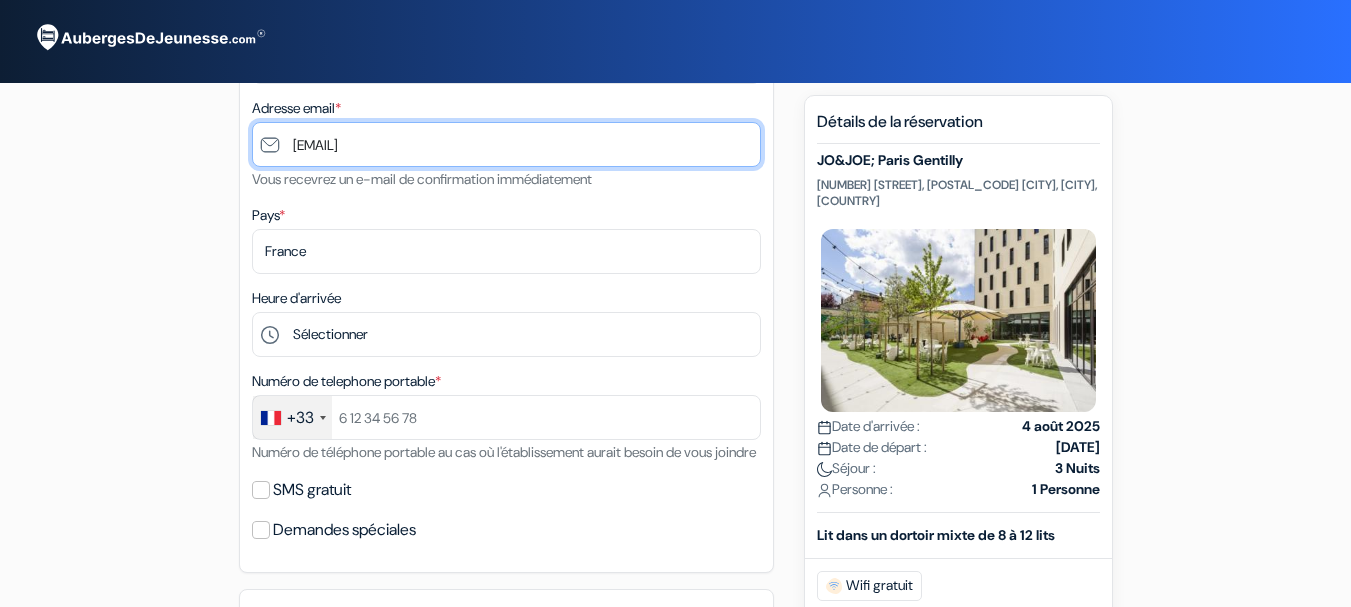 scroll, scrollTop: 328, scrollLeft: 0, axis: vertical 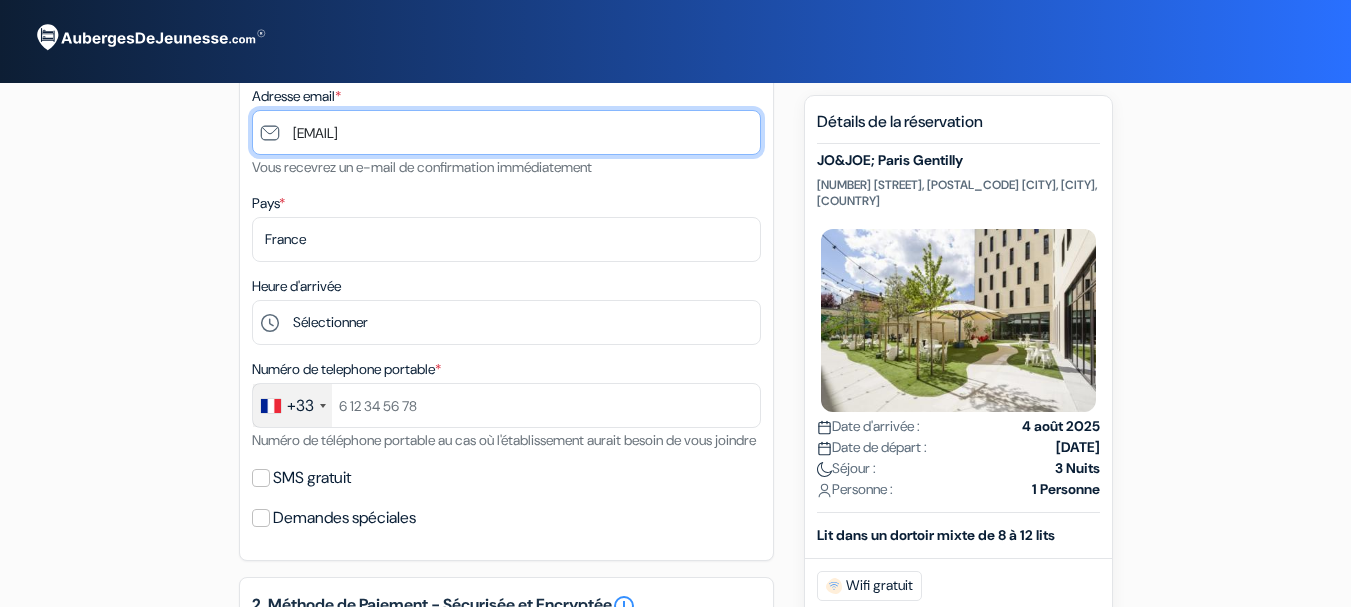 type on "[EMAIL]" 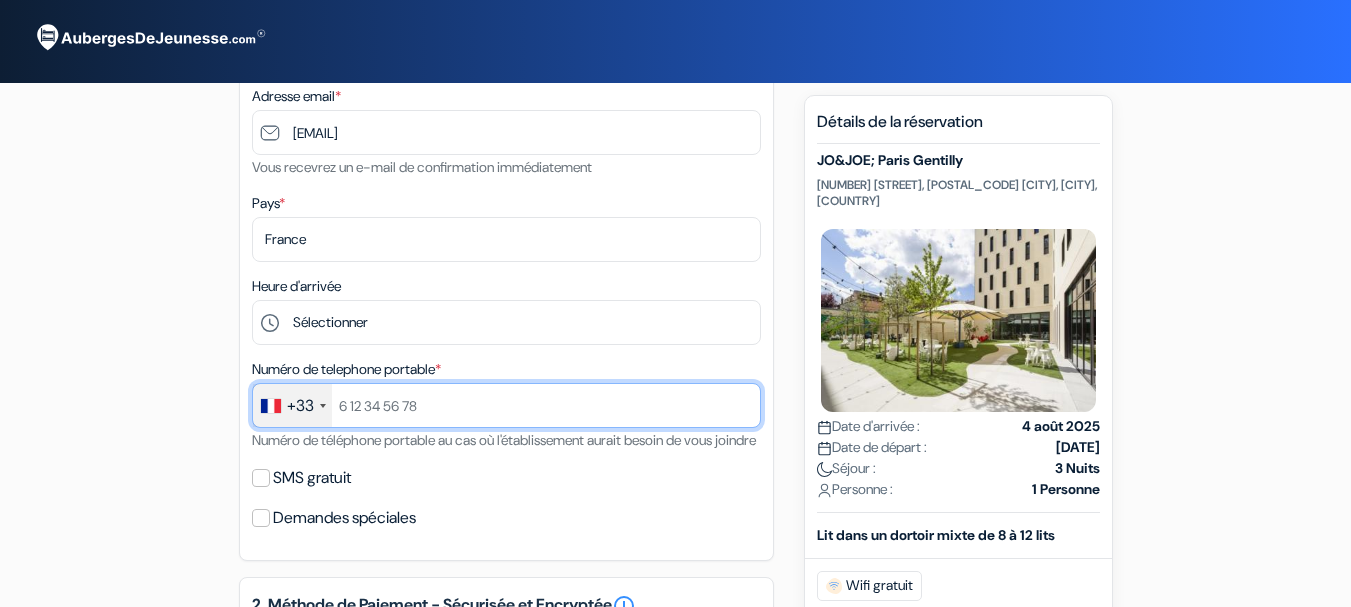 click at bounding box center (506, 405) 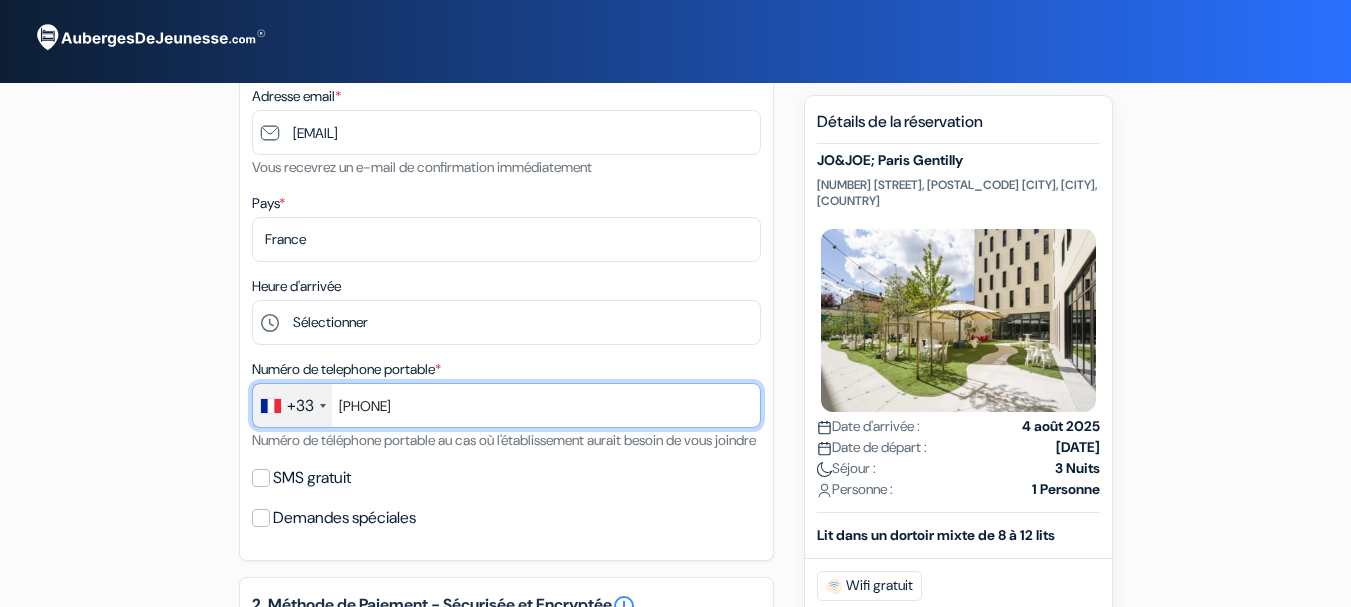 type on "[PHONE]" 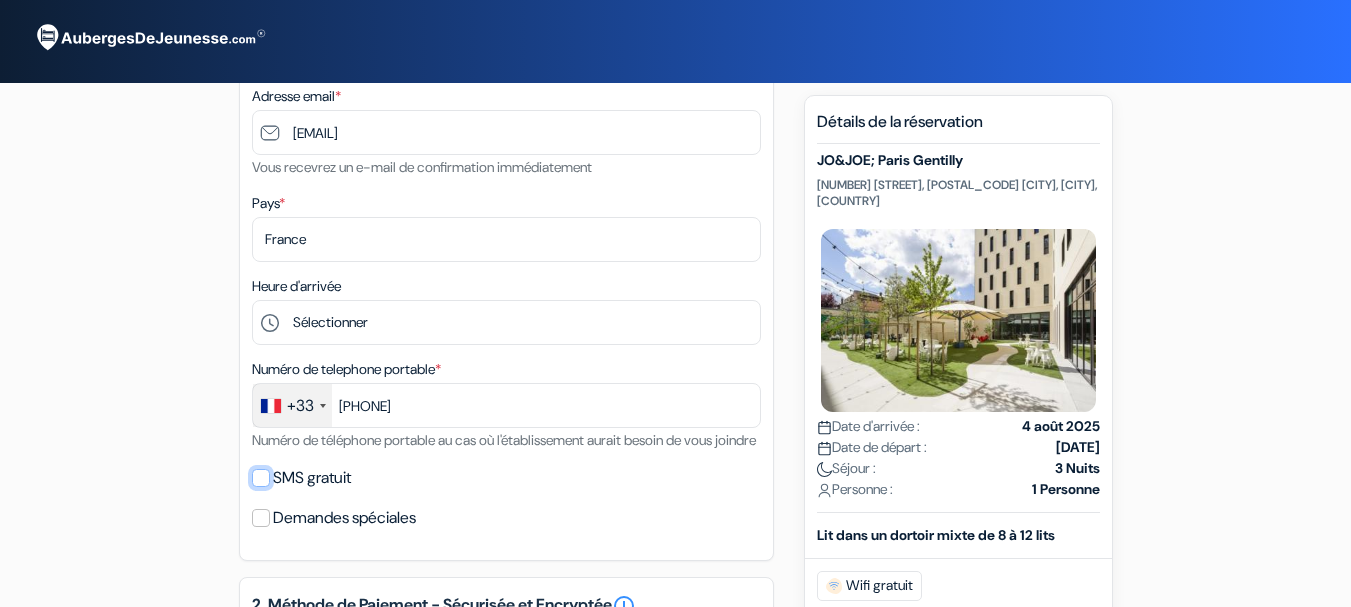 click on "SMS gratuit" at bounding box center [261, 478] 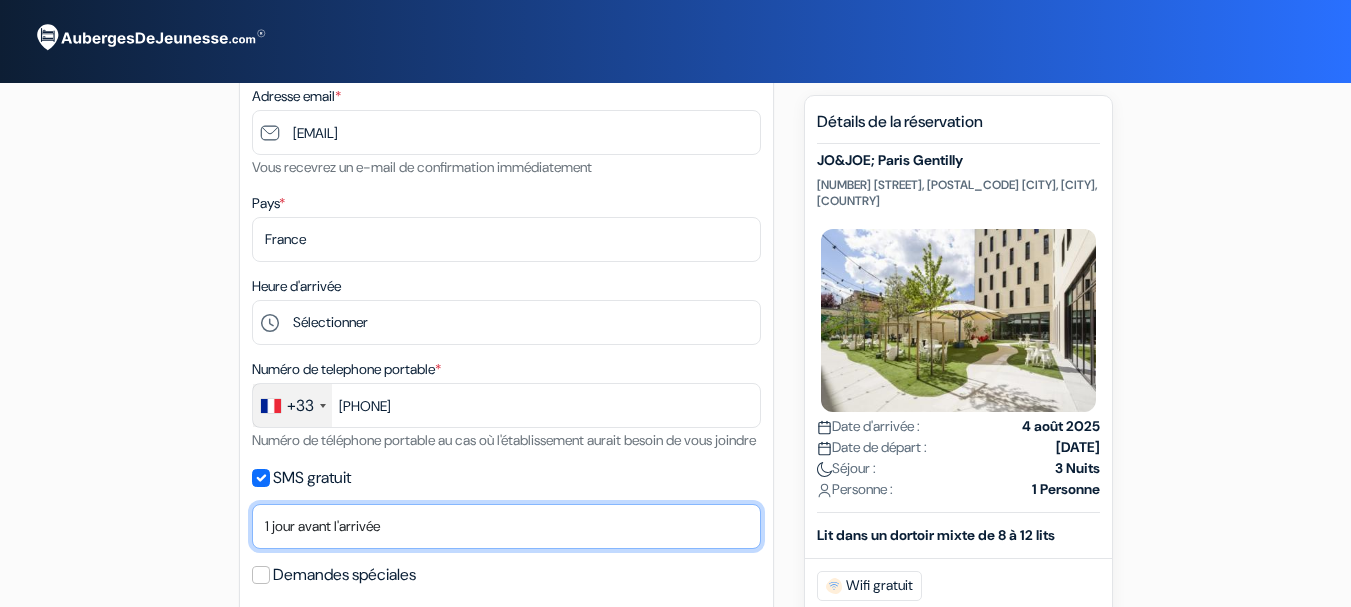 click on "Non merci
Maintenant
Le jour de votre arrivée
1 jour avant l'arrivée
2 jours avant l'arrivée
3 jours avant l'arrivée
4 jours avant l'arrivée
5 jours avant l'arrivée
6 jours avant l'arrivée
1 semaine avant l'arrivée" at bounding box center (506, 526) 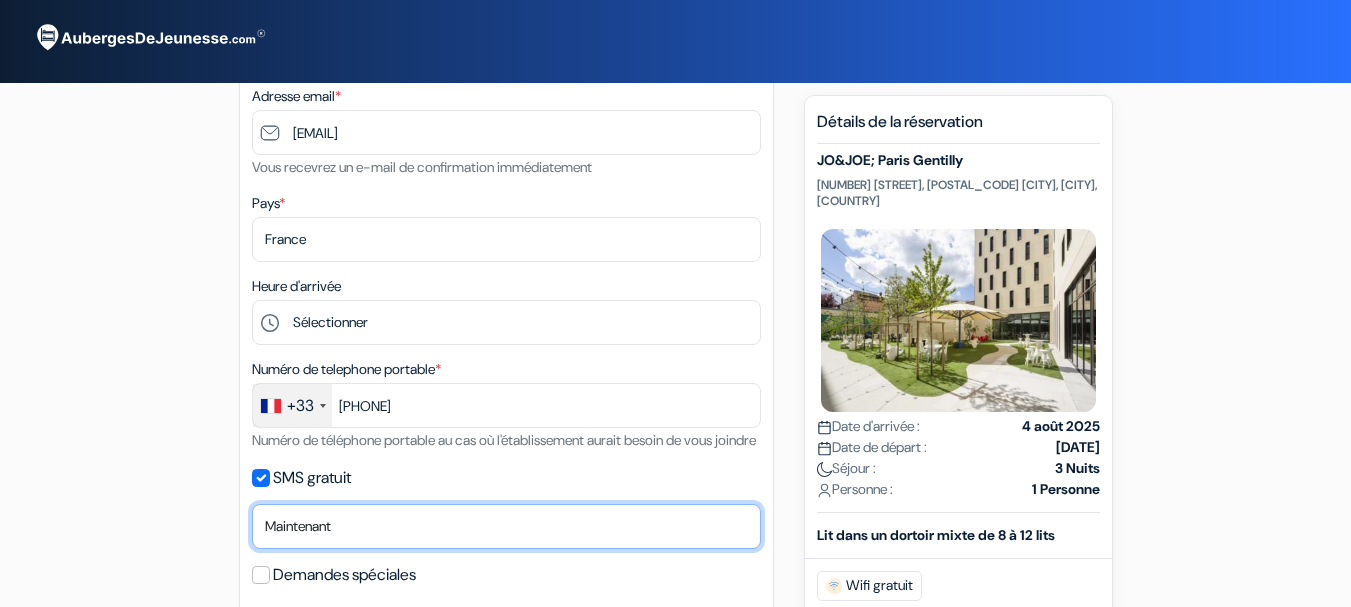 click on "Non merci
Maintenant
Le jour de votre arrivée
1 jour avant l'arrivée
2 jours avant l'arrivée
3 jours avant l'arrivée
4 jours avant l'arrivée
5 jours avant l'arrivée
6 jours avant l'arrivée
1 semaine avant l'arrivée" at bounding box center [506, 526] 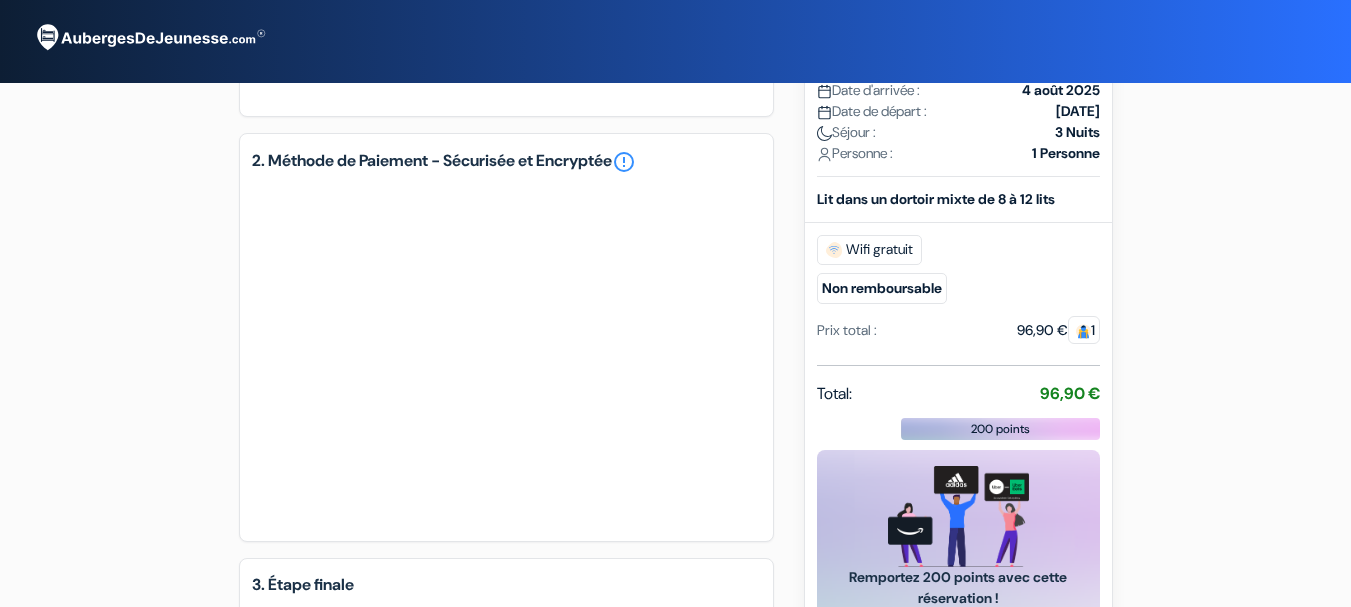 scroll, scrollTop: 835, scrollLeft: 0, axis: vertical 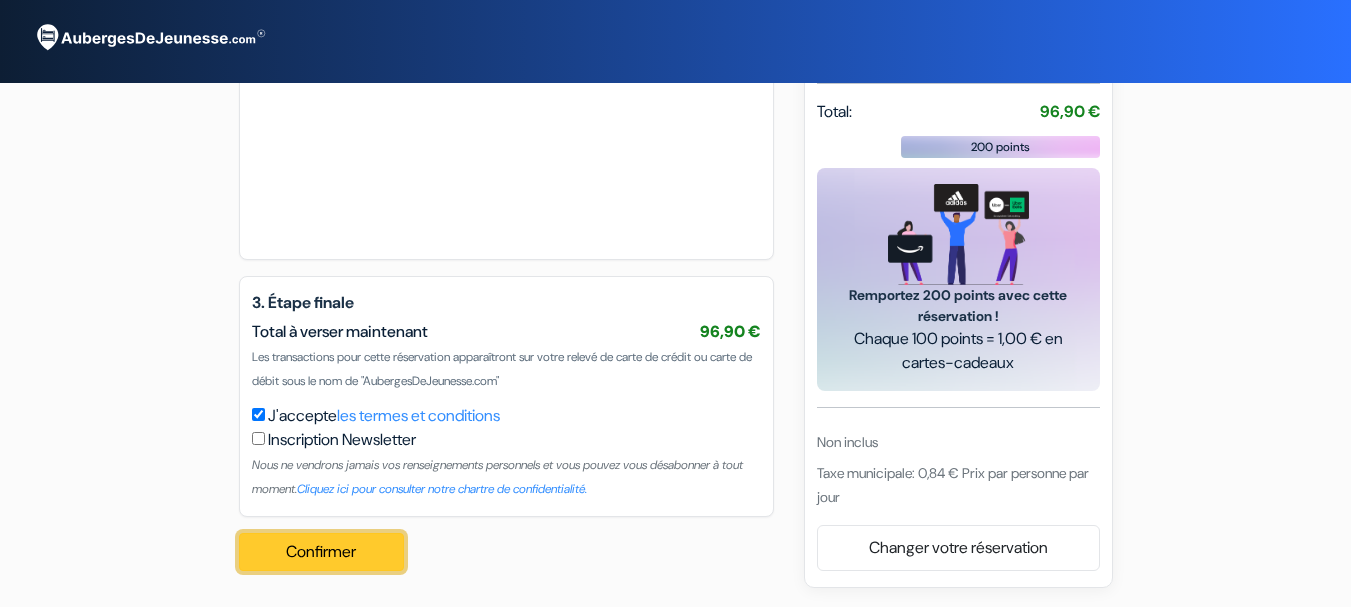 click on "Confirmer
Loading..." at bounding box center (322, 552) 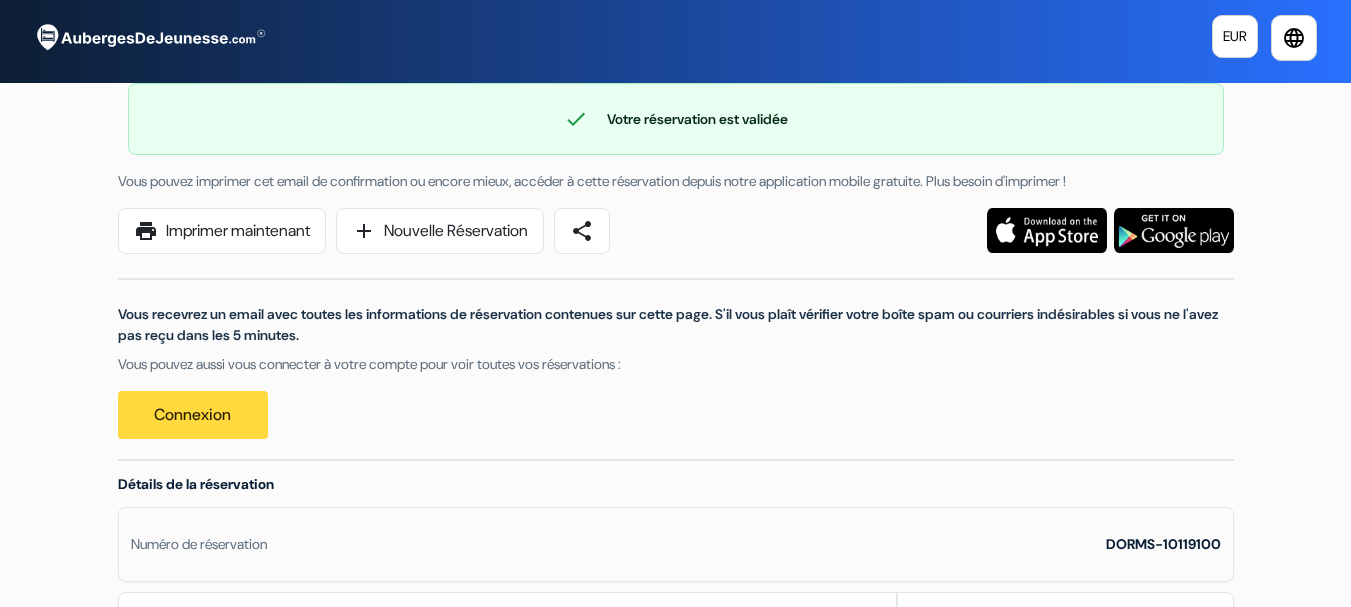 click on "Langue
Fermer
Monnaie
Fermer
Télécharger l'application" at bounding box center (675, 1185) 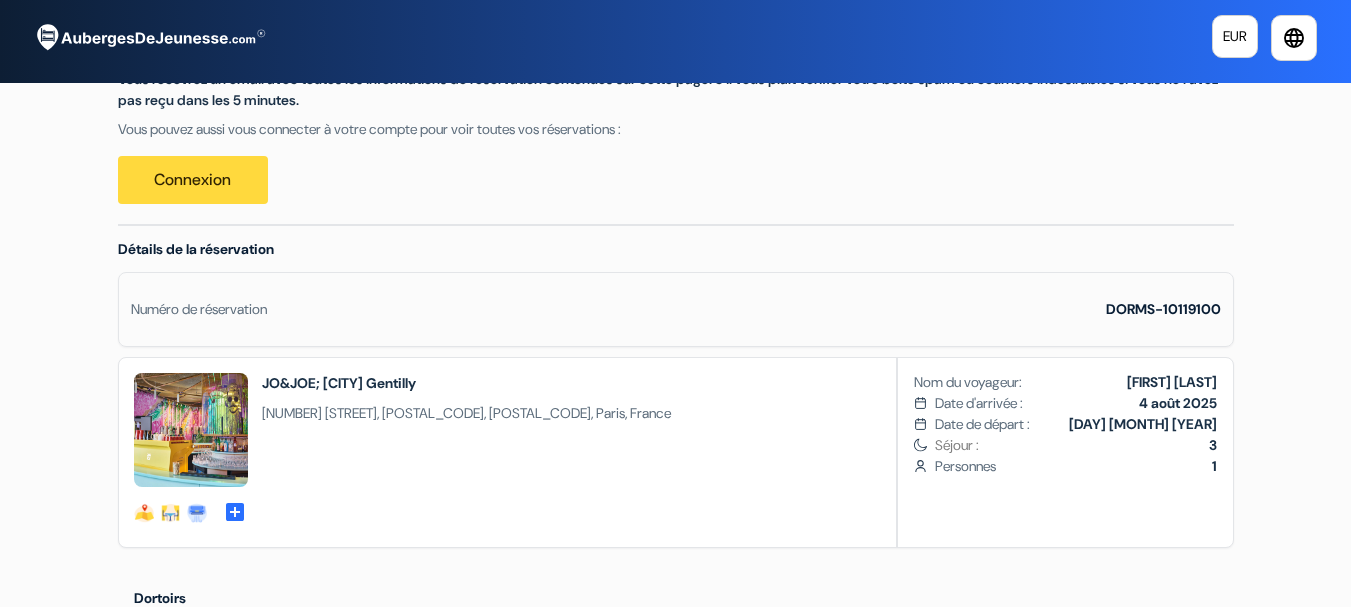 scroll, scrollTop: 379, scrollLeft: 0, axis: vertical 